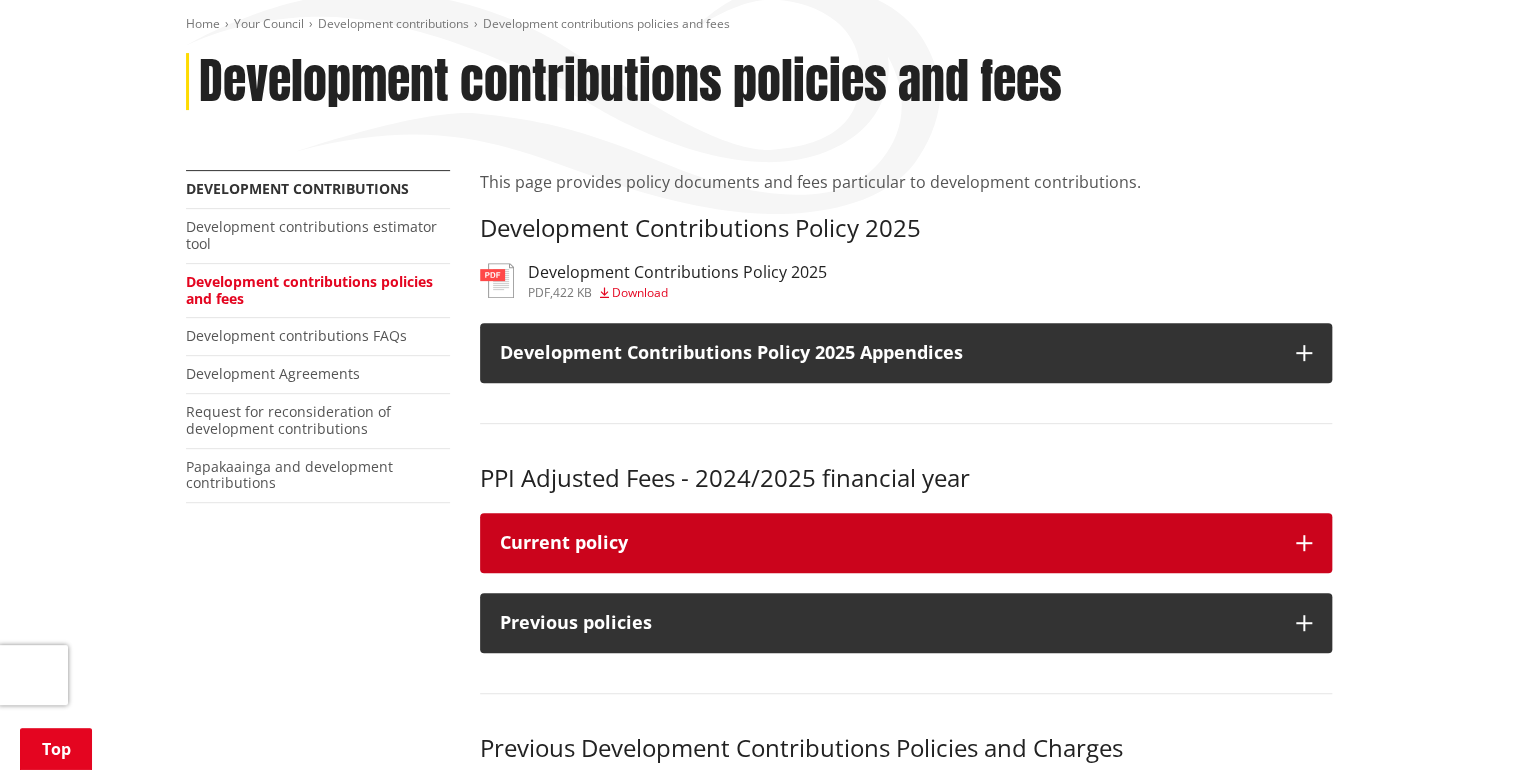 scroll, scrollTop: 240, scrollLeft: 0, axis: vertical 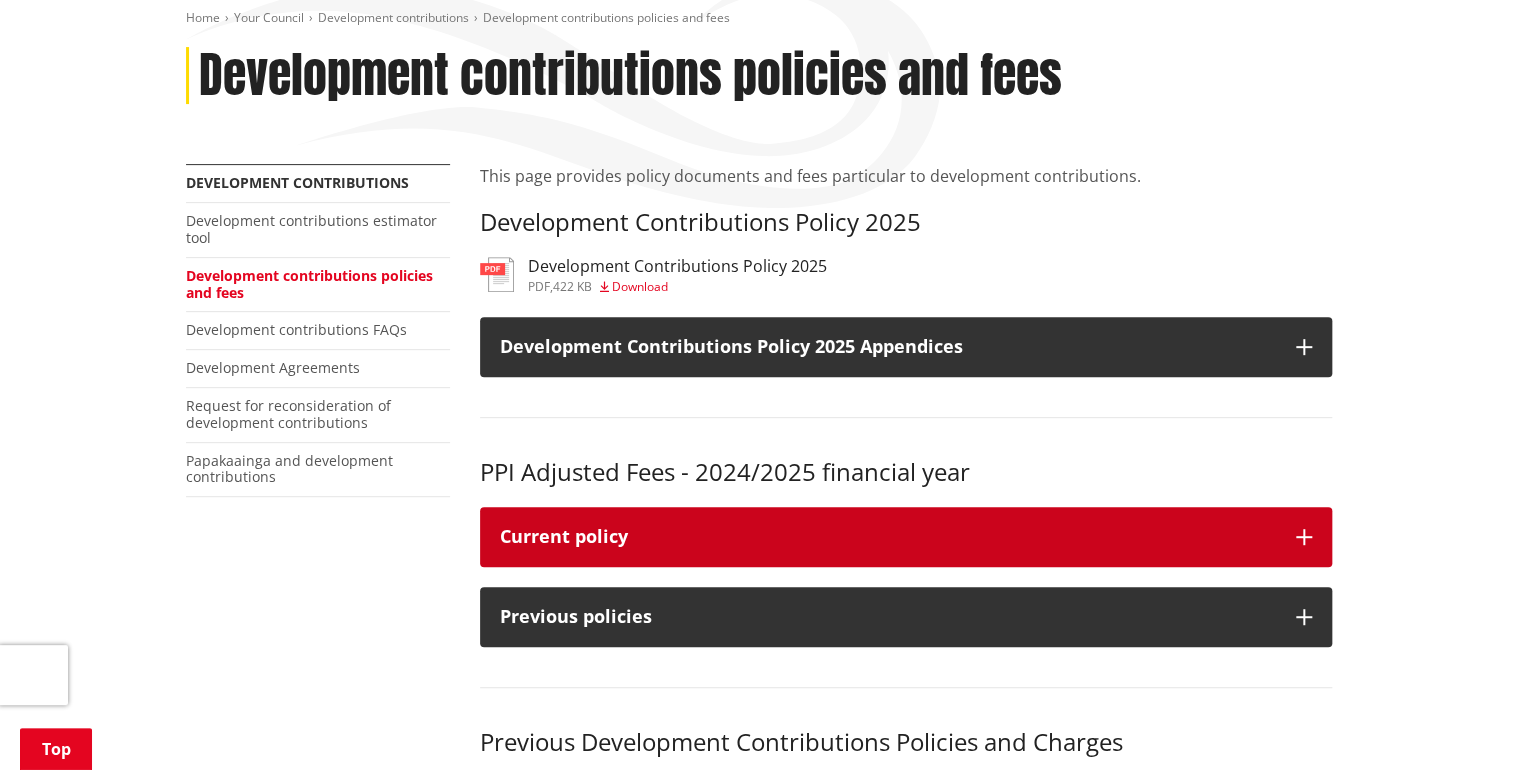 click on "Current policy" at bounding box center (906, 537) 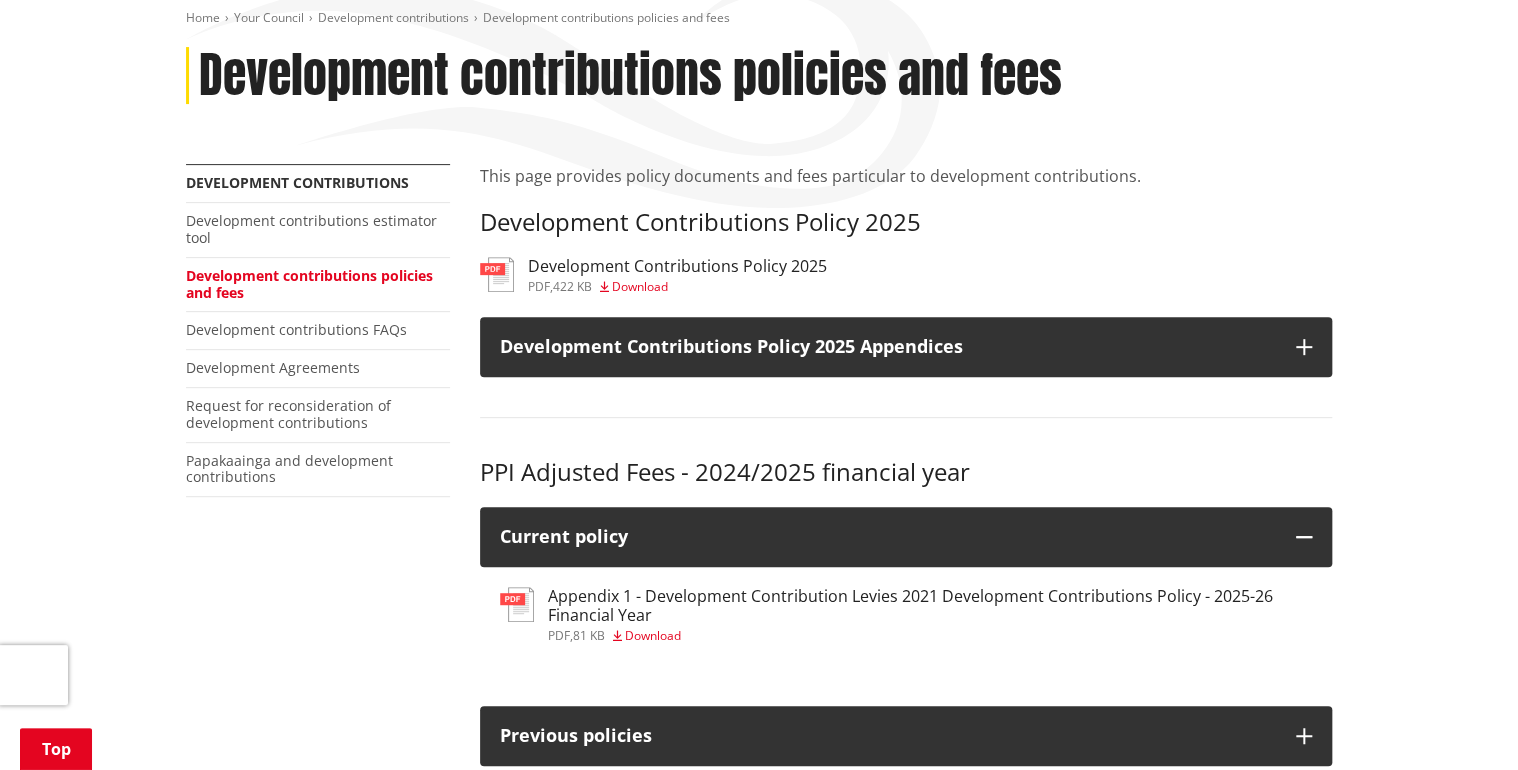 click on "Development Contributions Policy 2025" at bounding box center [906, 222] 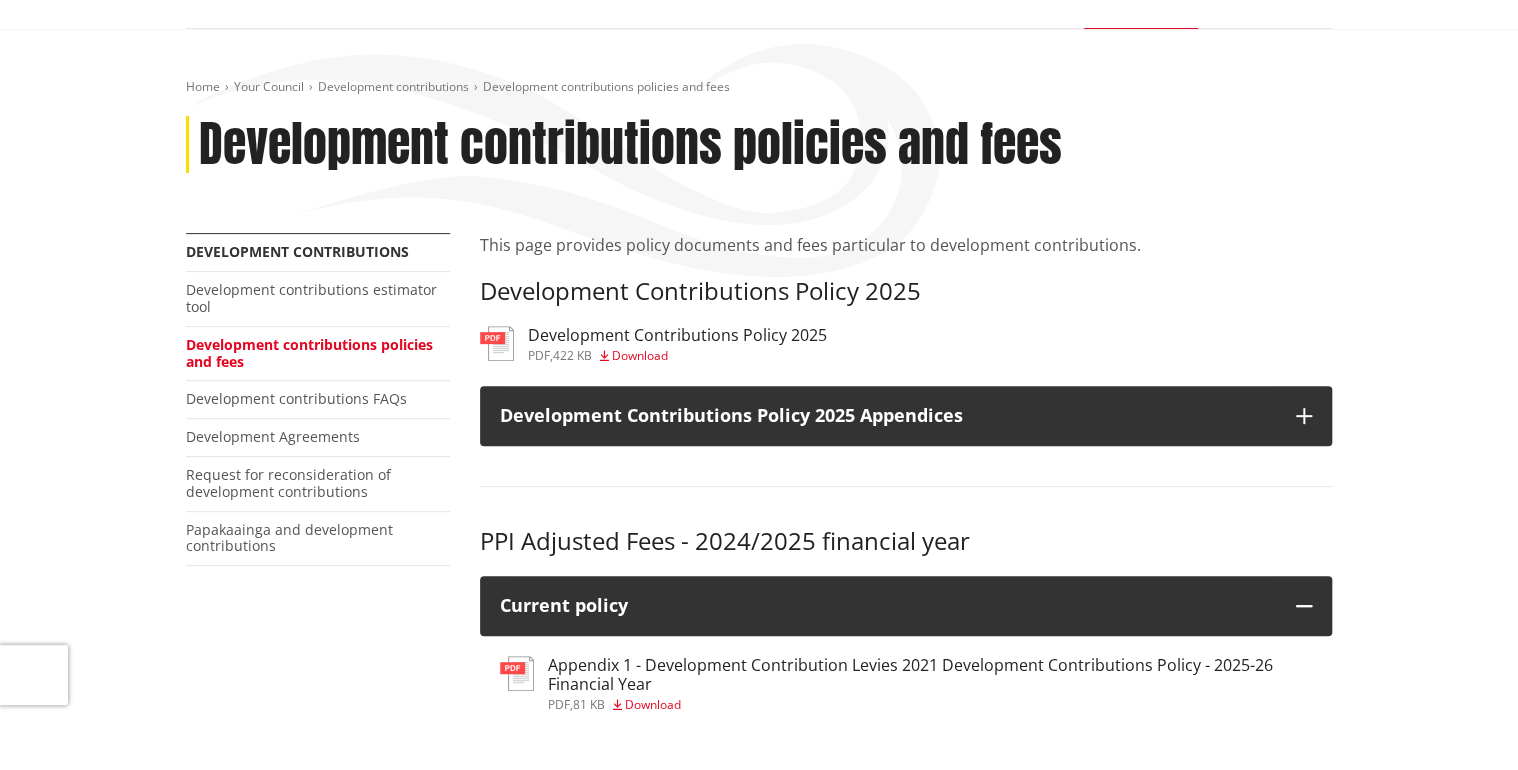 scroll, scrollTop: 181, scrollLeft: 0, axis: vertical 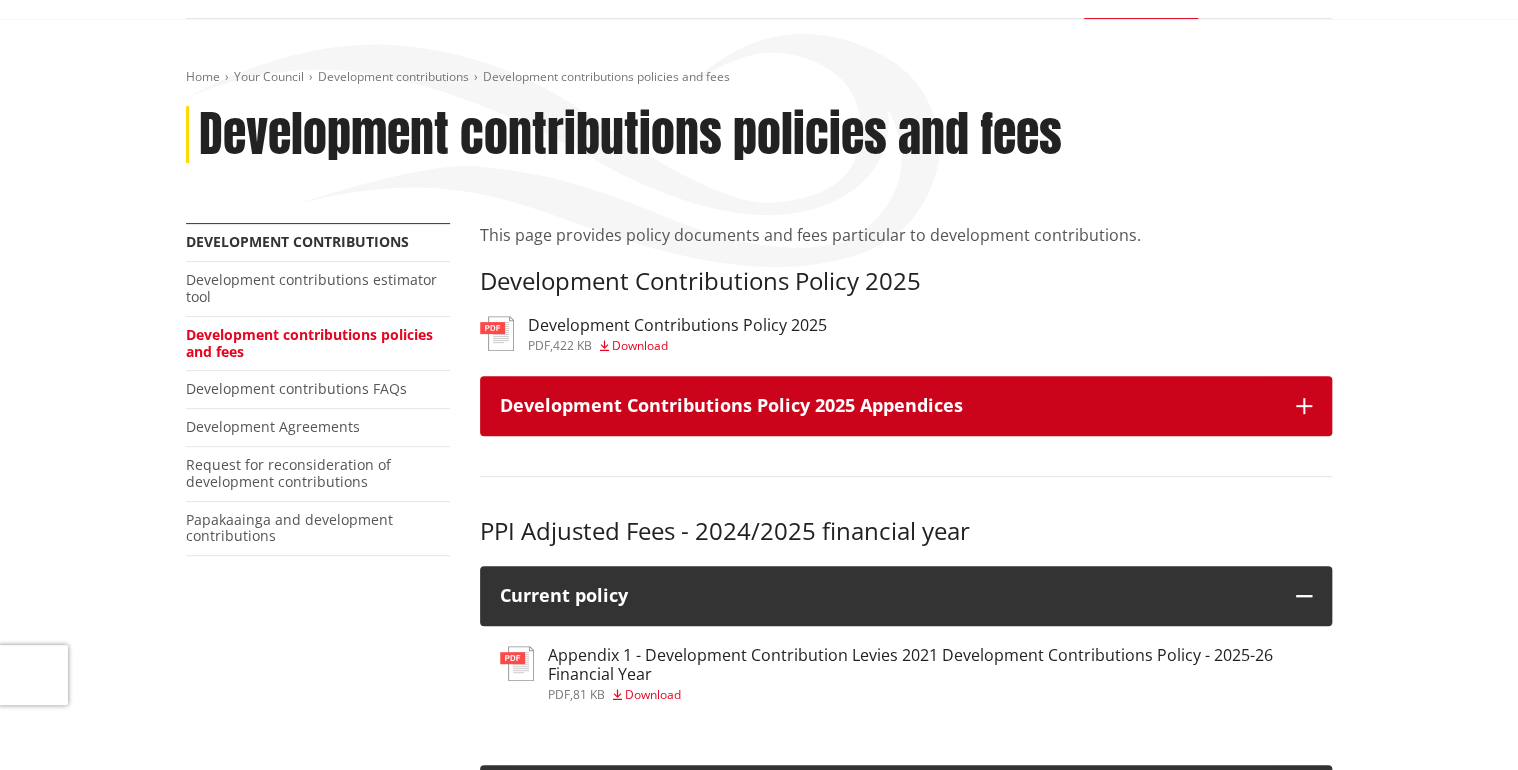 click on "Development Contributions Policy 2025 Appendices" at bounding box center [888, 406] 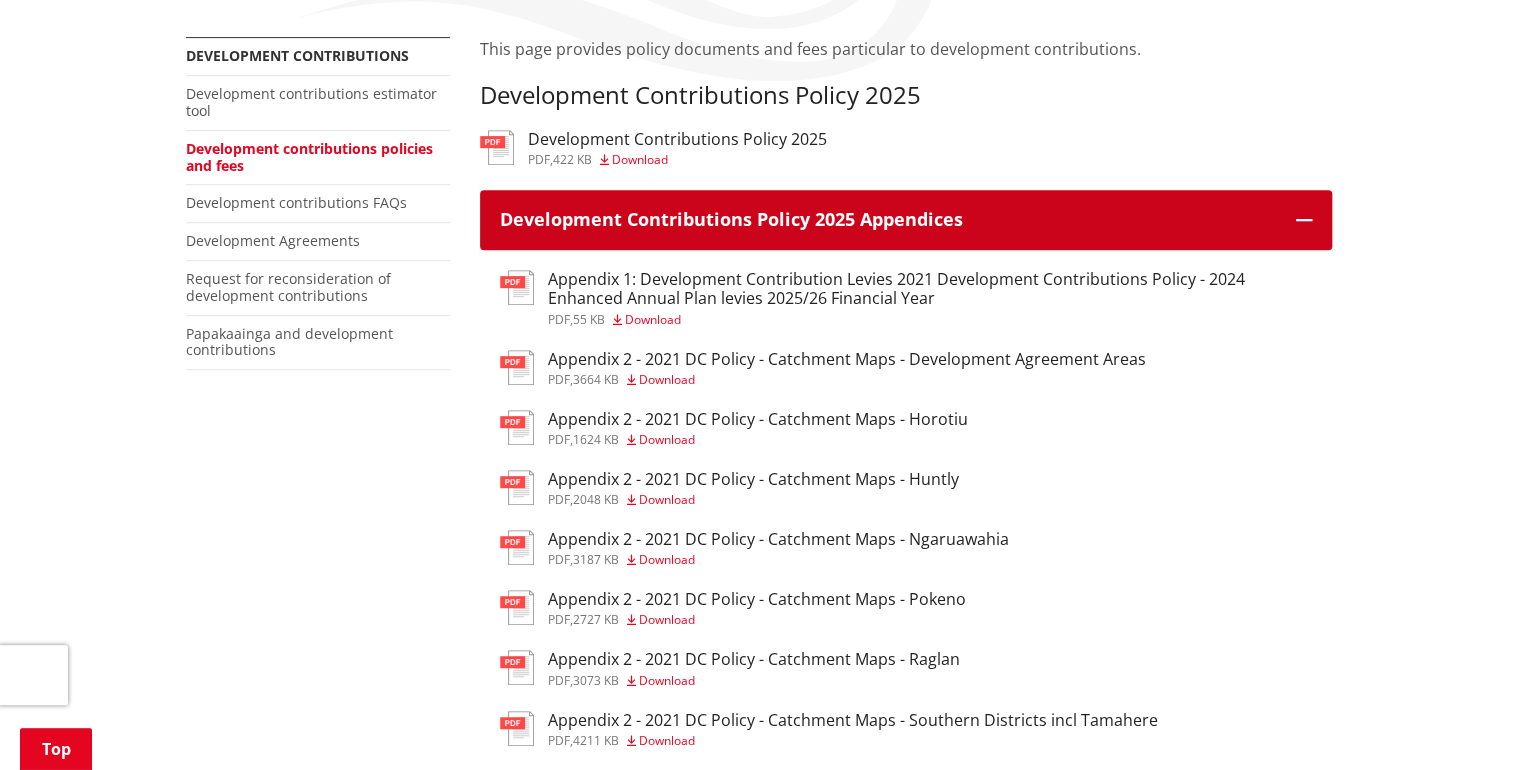 scroll, scrollTop: 372, scrollLeft: 0, axis: vertical 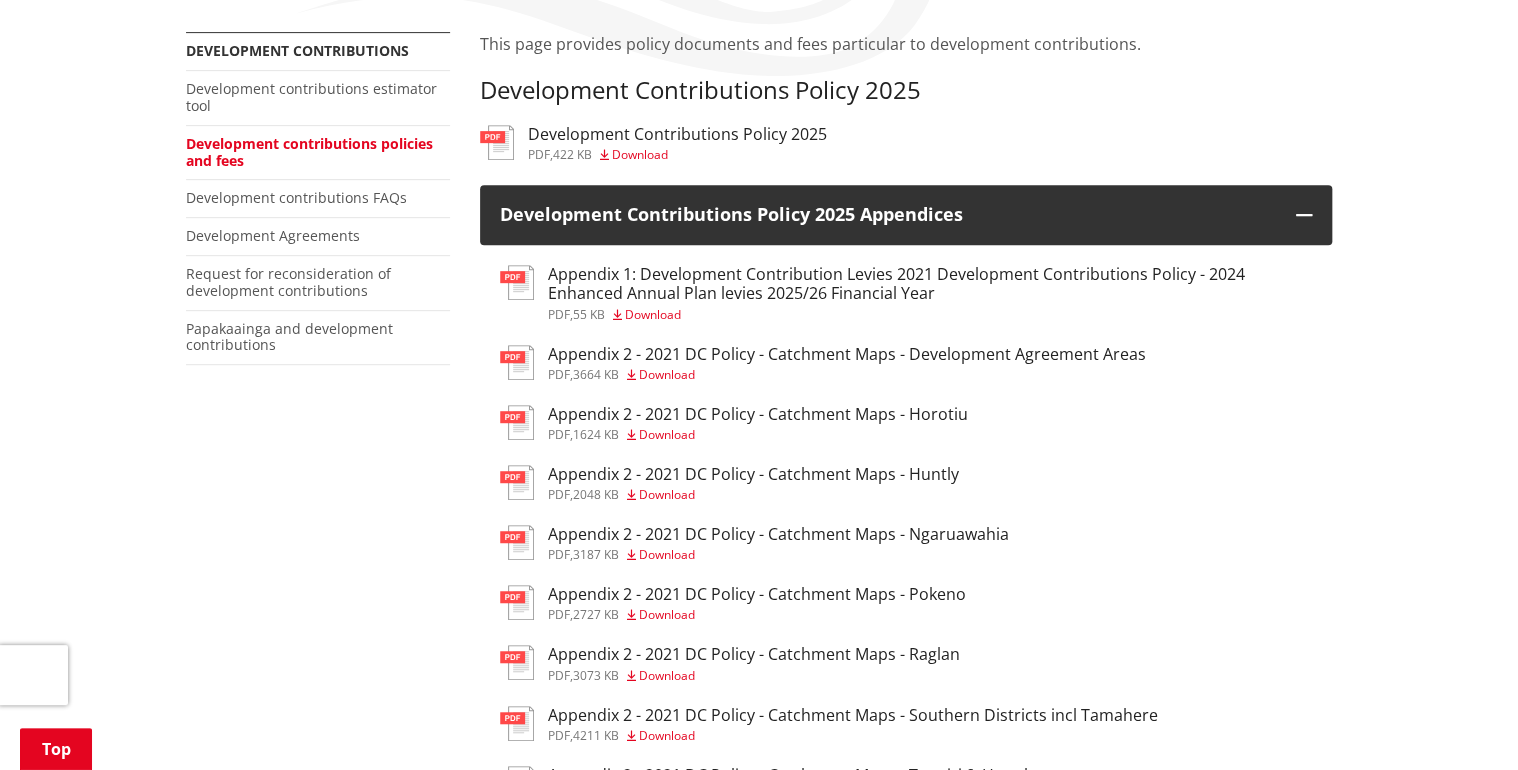 click on "Development Contributions Policy 2025" at bounding box center [677, 134] 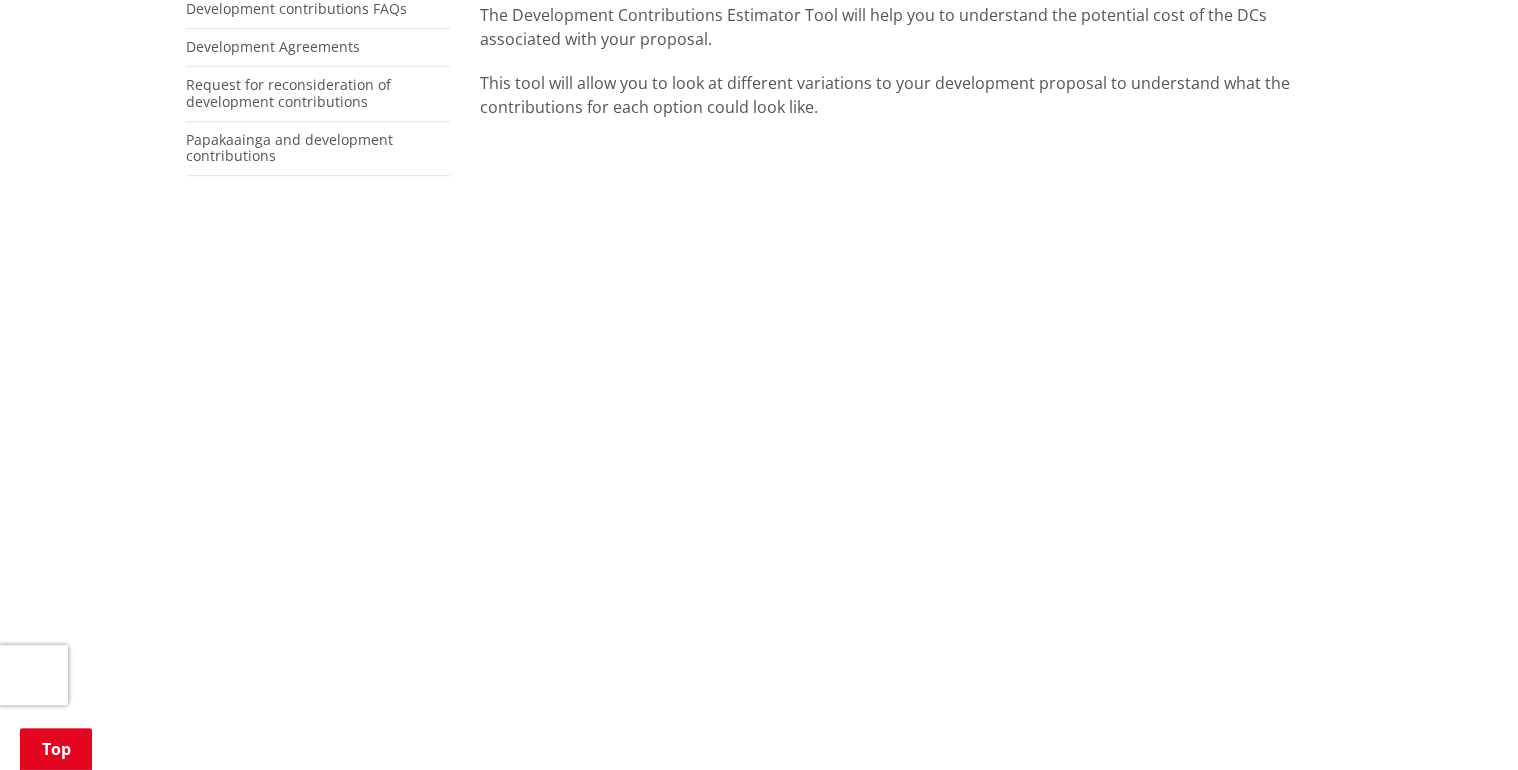 scroll, scrollTop: 567, scrollLeft: 0, axis: vertical 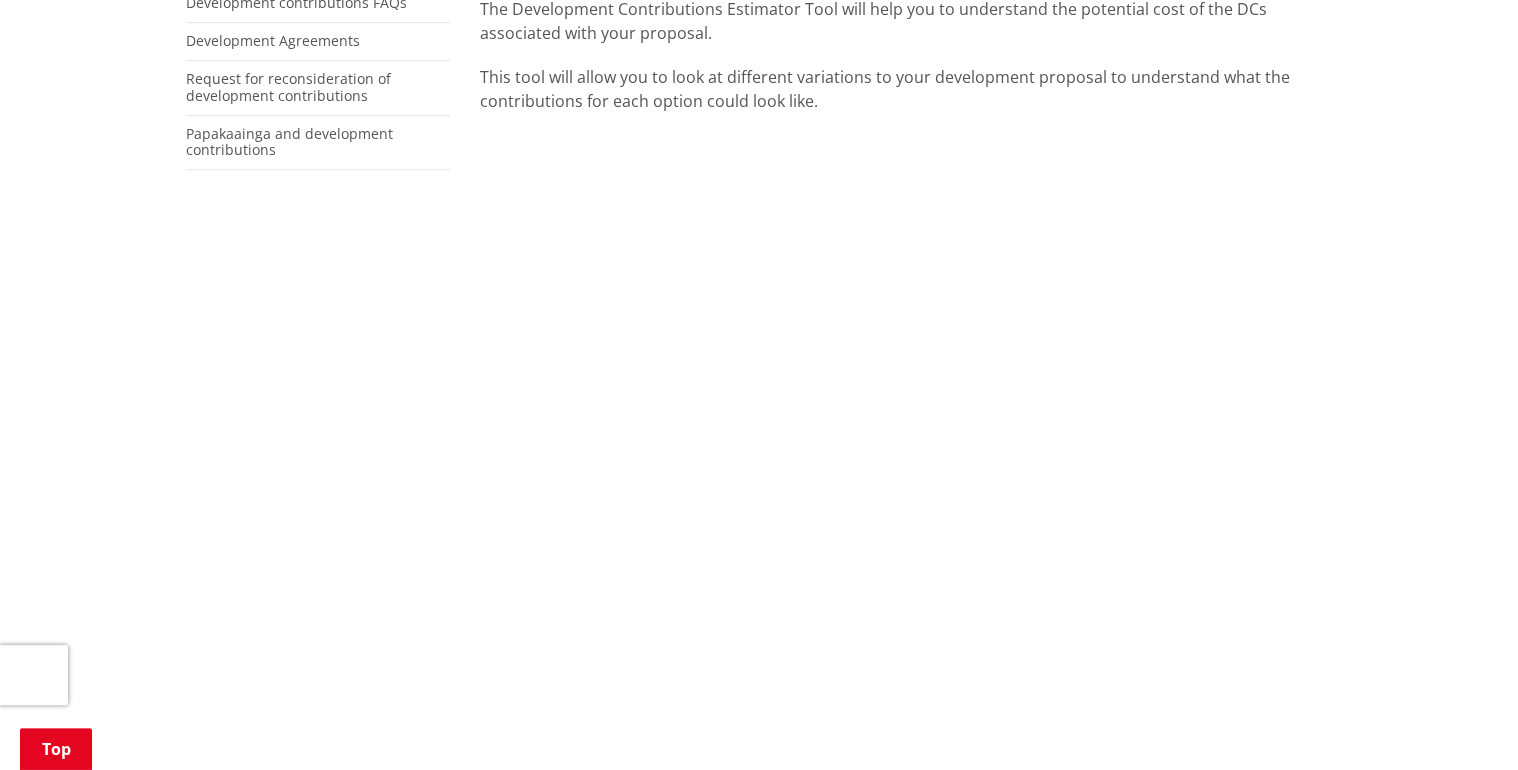 drag, startPoint x: 1426, startPoint y: 450, endPoint x: 1373, endPoint y: 328, distance: 133.01503 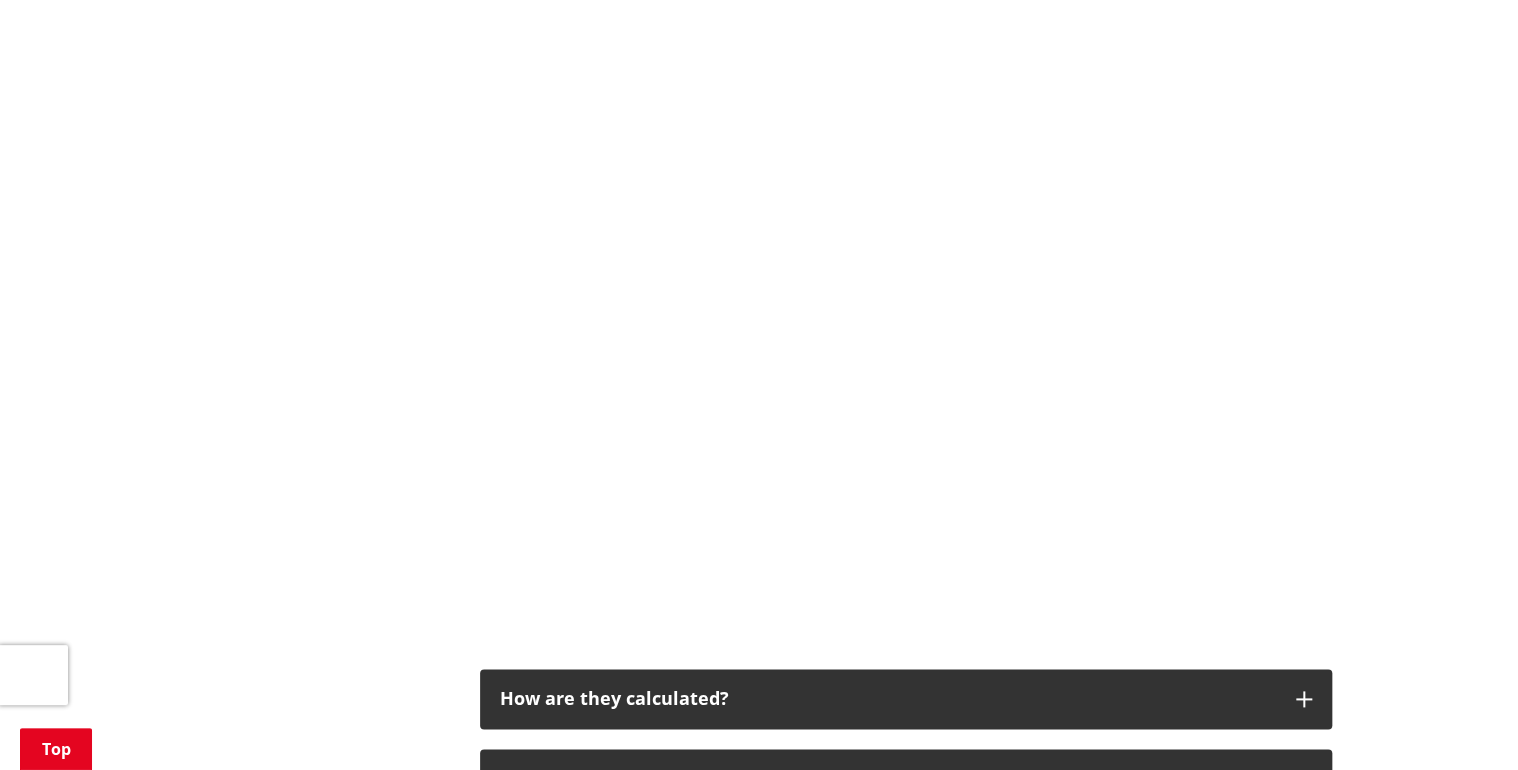 scroll, scrollTop: 749, scrollLeft: 0, axis: vertical 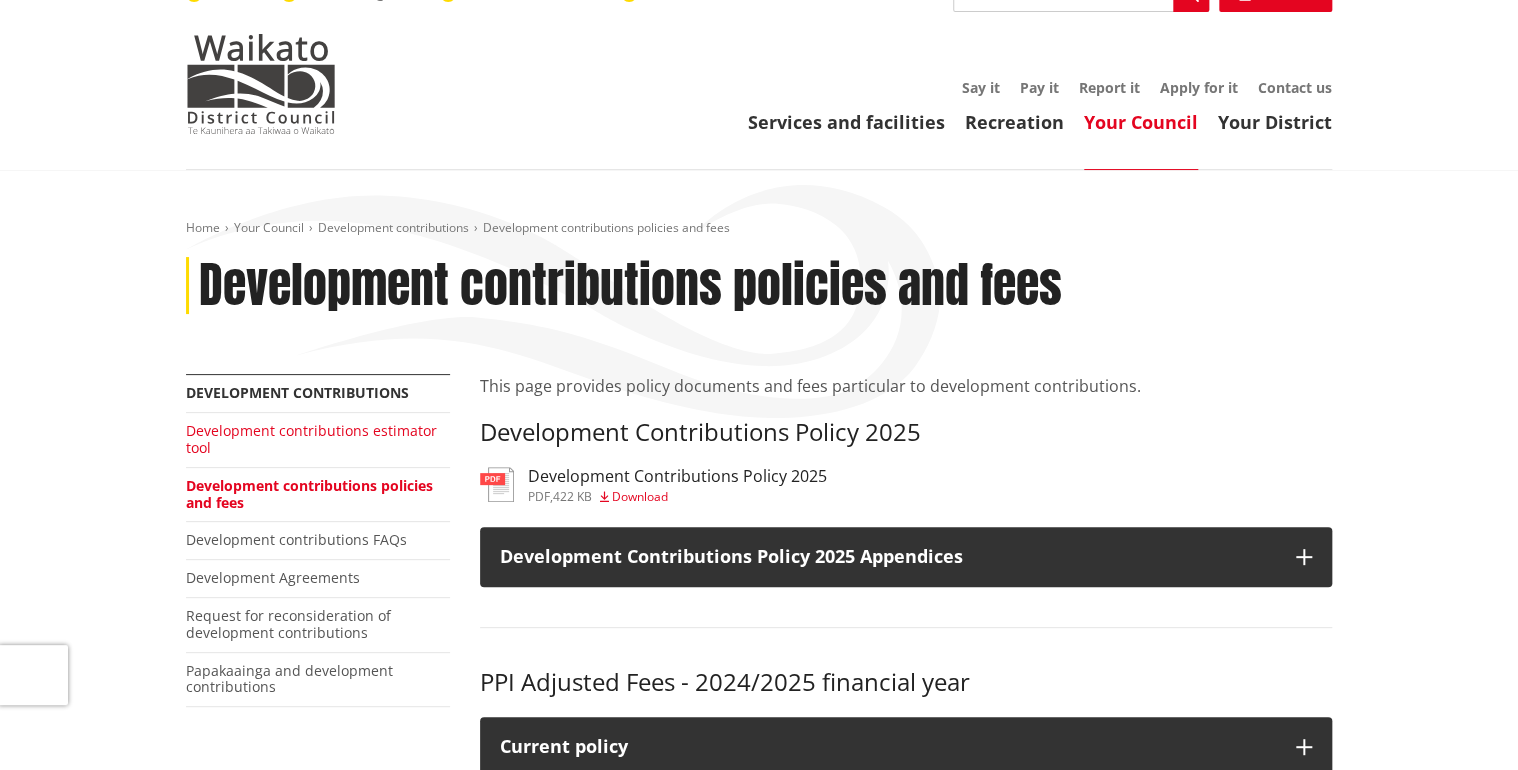 click on "Development contributions estimator tool" at bounding box center [311, 439] 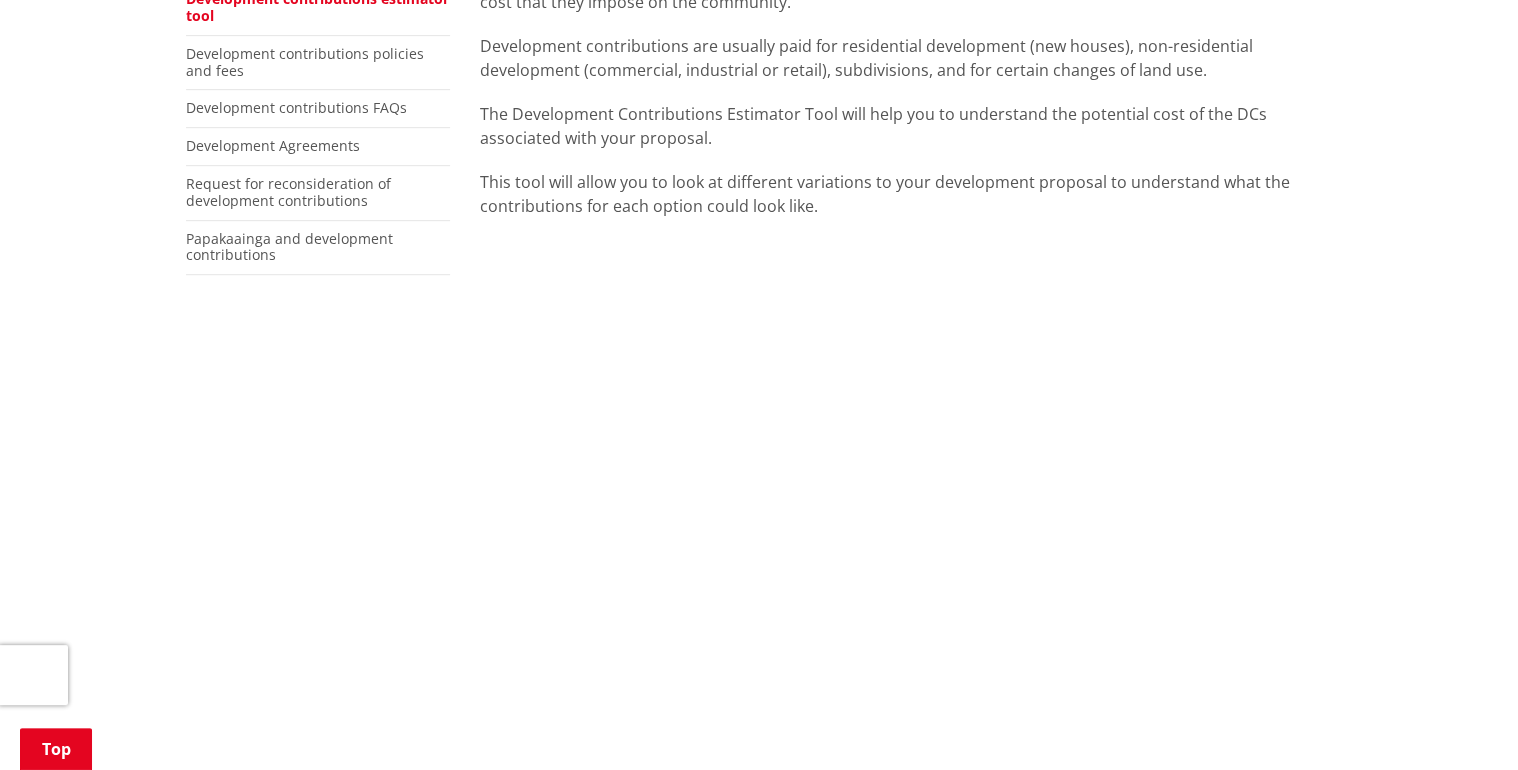 scroll, scrollTop: 581, scrollLeft: 0, axis: vertical 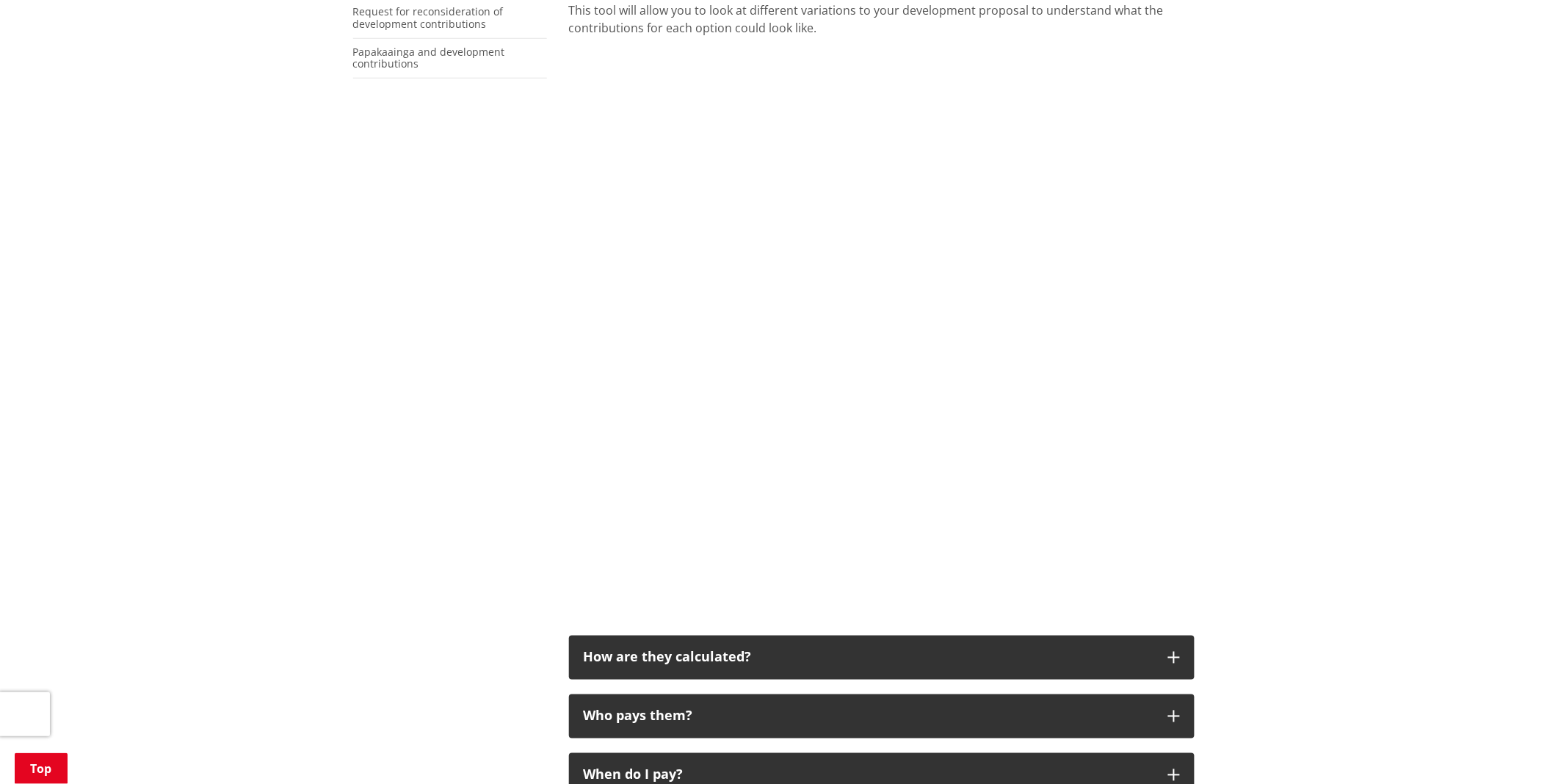 click on "Home
Your Council
Development contributions
Development contributions estimator tool
Development contributions estimator tool
More from this section
Development contributions
Development contributions estimator tool
Development contributions policies and fees
Development contributions FAQs
Development Agreements
Request for reconsideration of development contributions
Papakaainga and development contributions
Development contributions is a levy on new developments collected under the  Local Government Act 2002  to ensure that any development that creates additional demand on Council infrastructure contributes to the extra cost that they impose on the community.
How are they calculated?
Subdivision Consents Building Consents" at bounding box center (773, 473) 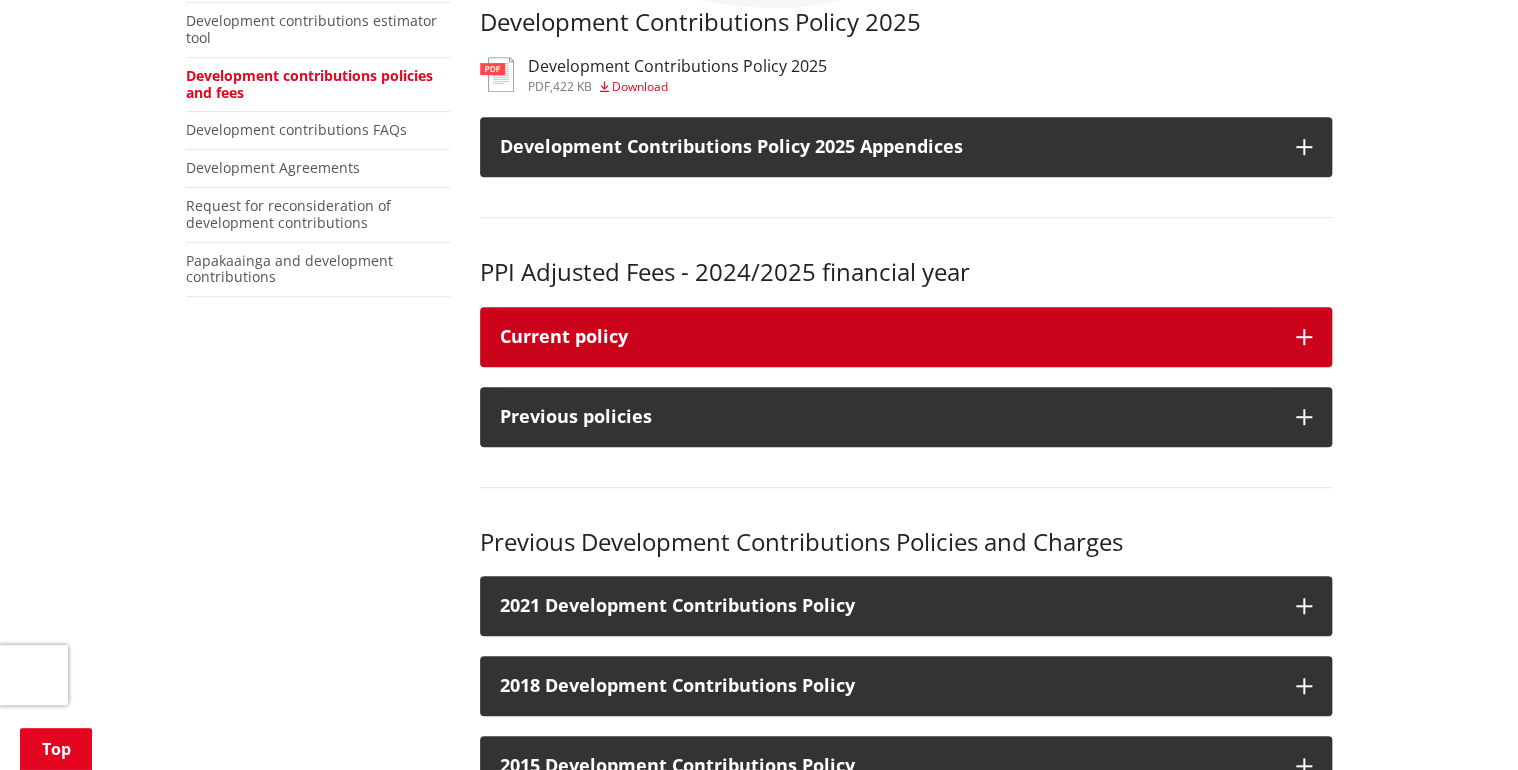 scroll, scrollTop: 445, scrollLeft: 0, axis: vertical 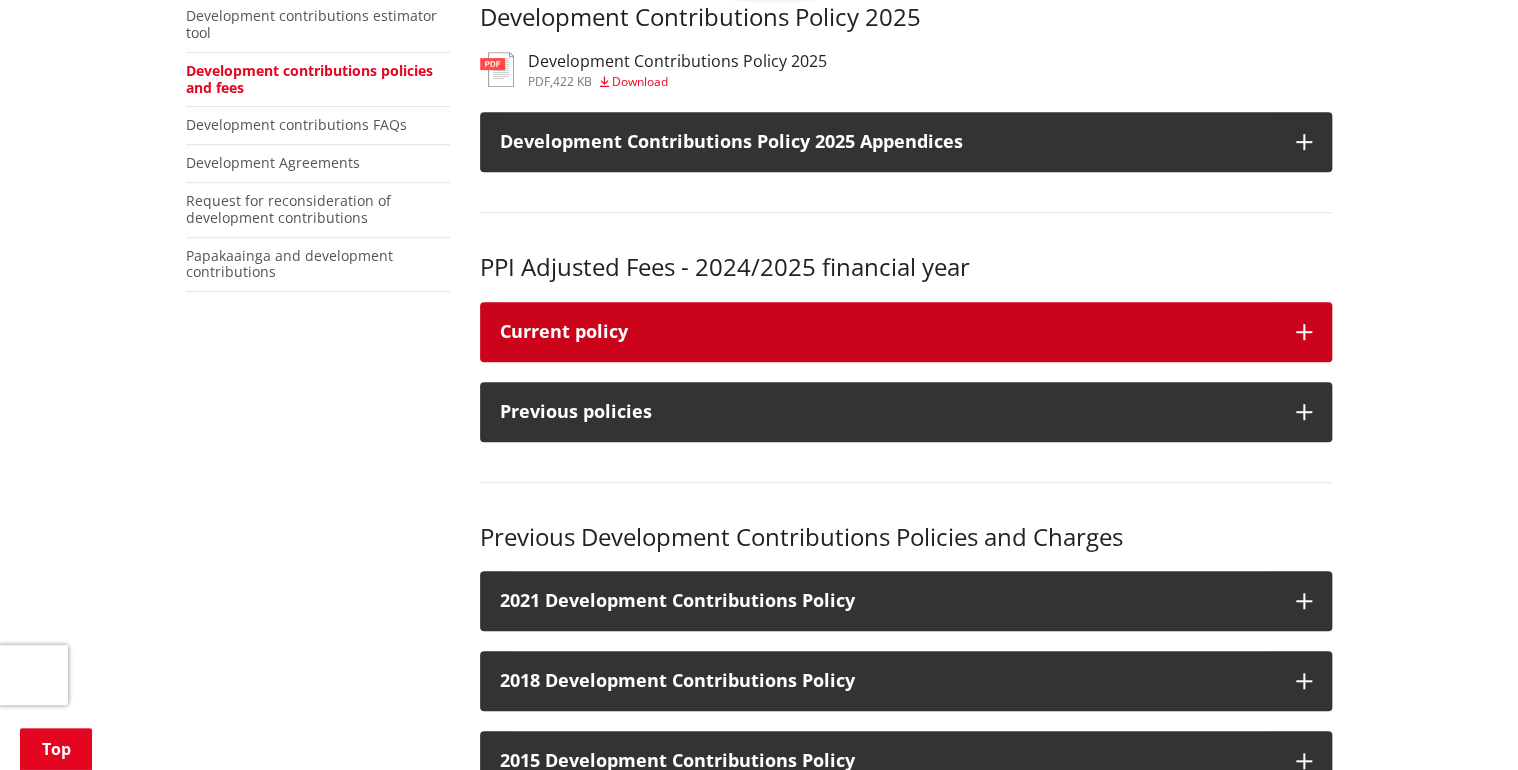 click on "Current policy" at bounding box center [906, 332] 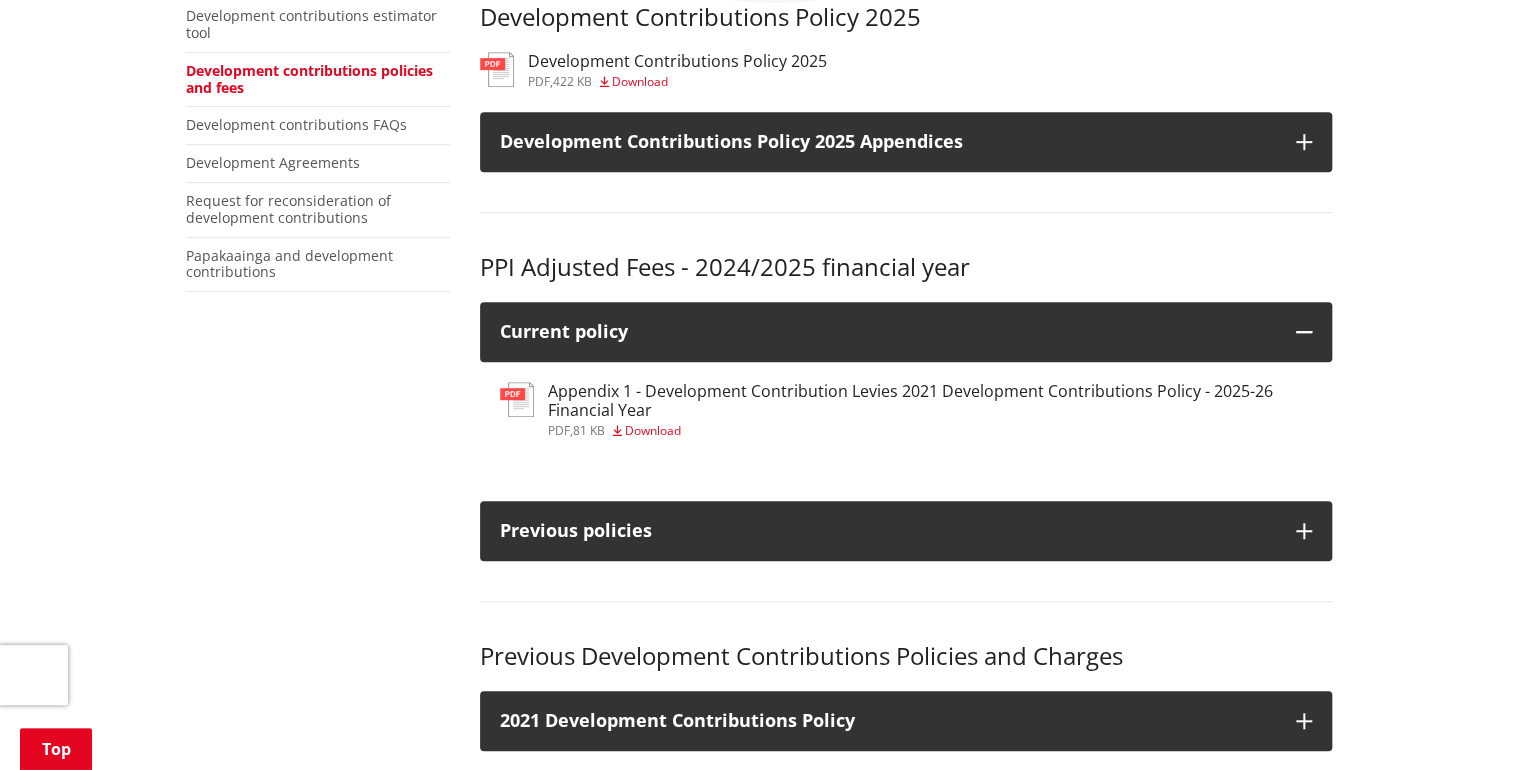click on "Appendix 1 - Development Contribution Levies 2021 Development Contributions Policy - 2025-26 Financial Year" at bounding box center [930, 401] 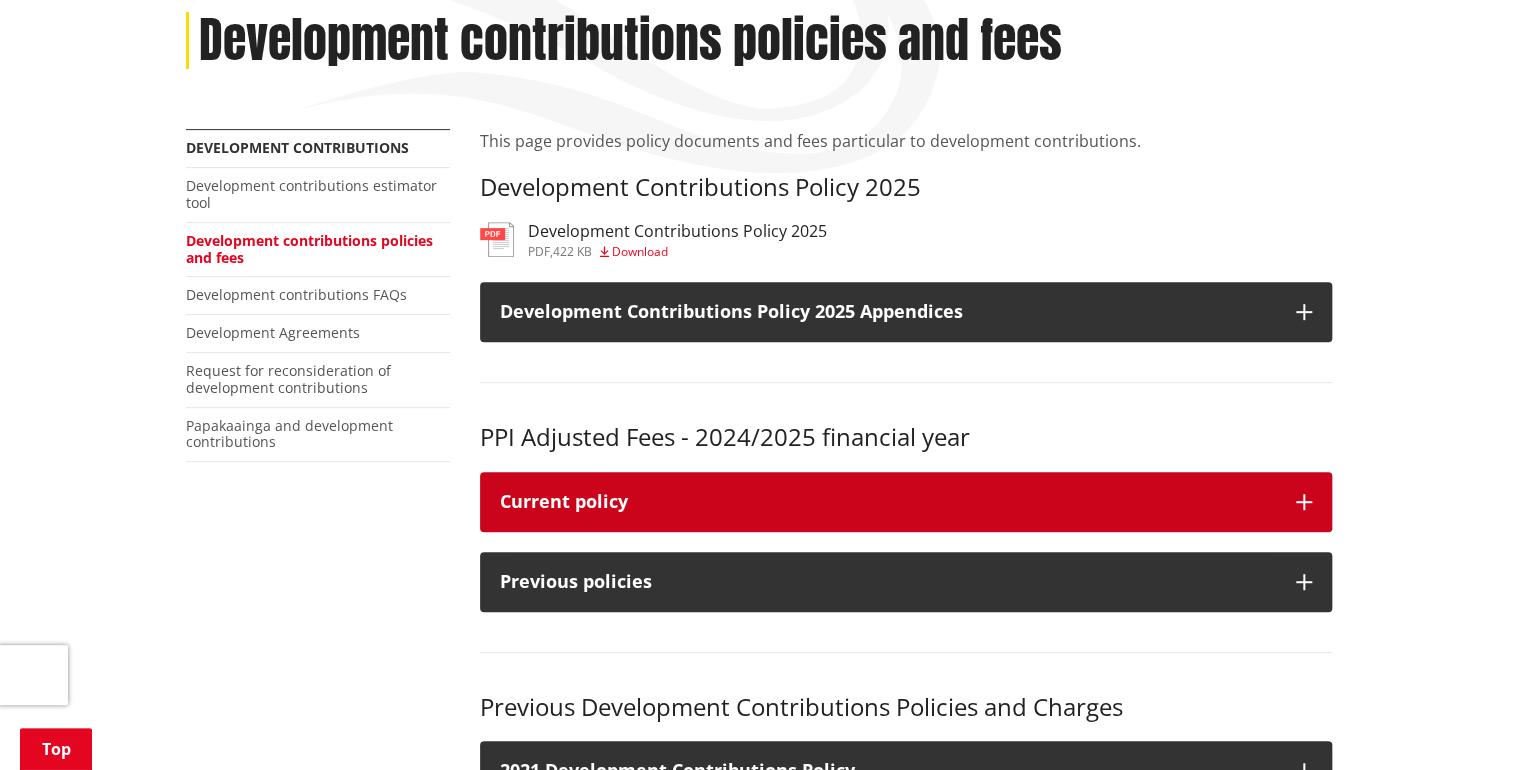 scroll, scrollTop: 254, scrollLeft: 0, axis: vertical 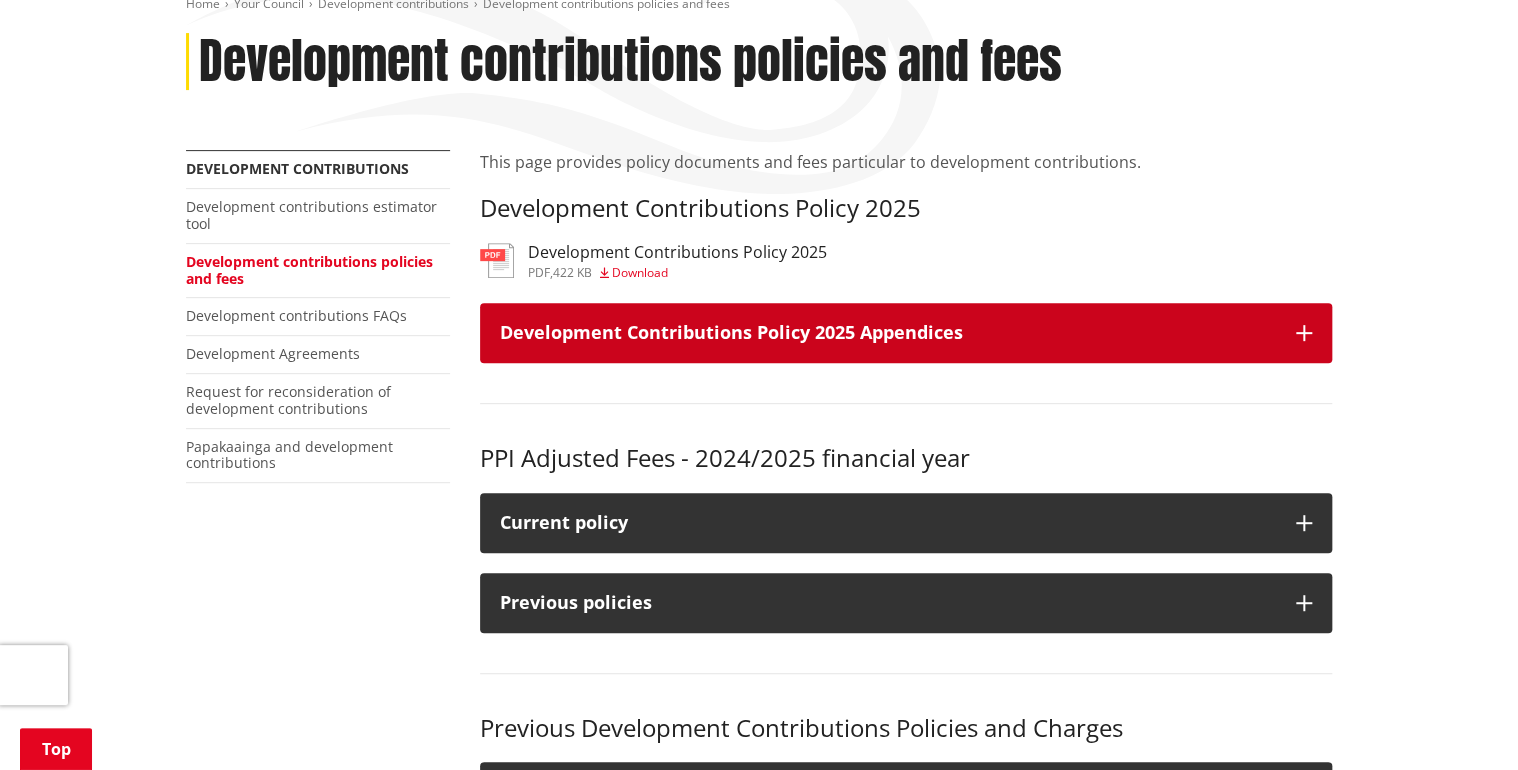 click on "Development Contributions Policy 2025 Appendices" at bounding box center [888, 333] 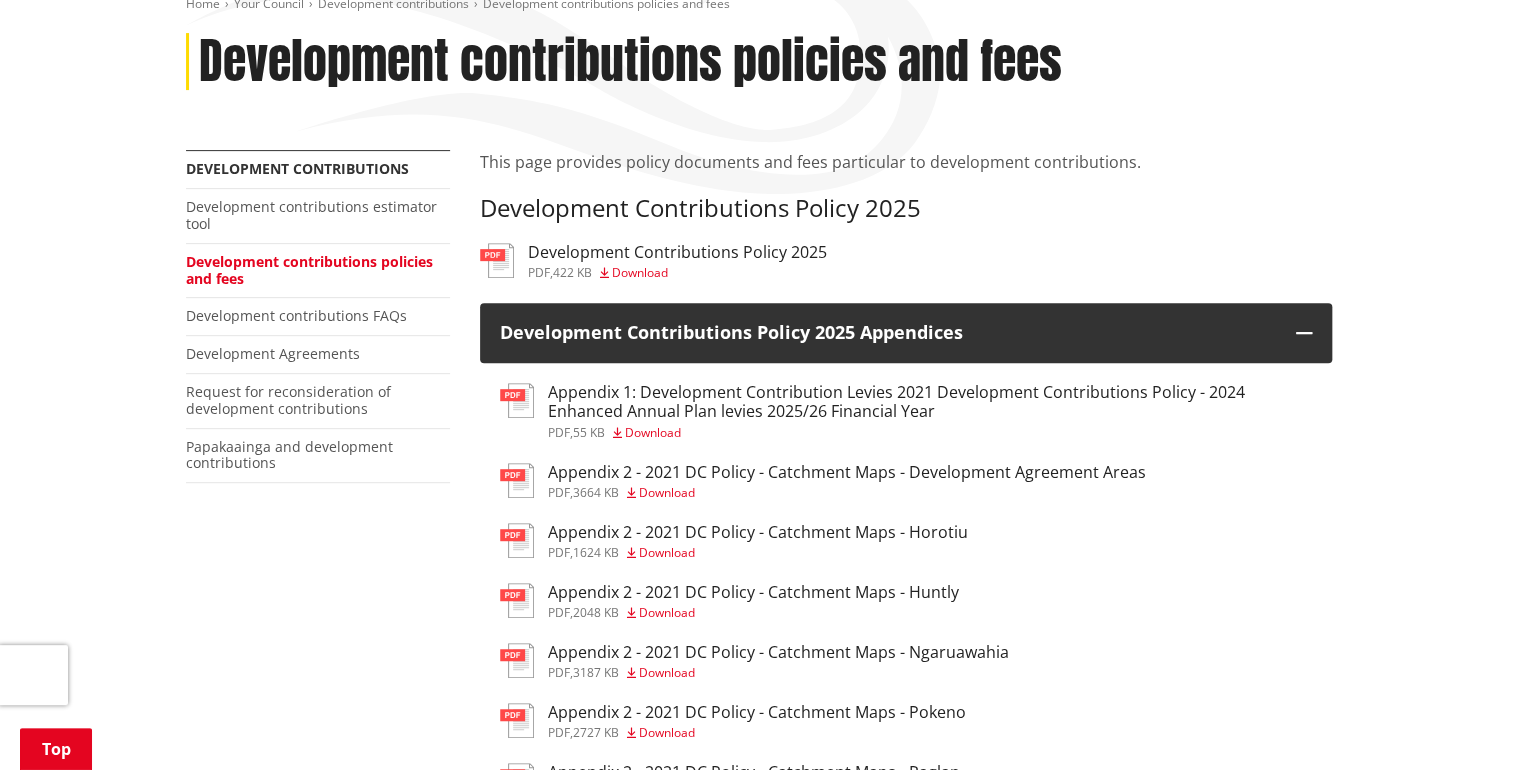 click on "Appendix 1: Development Contribution Levies 2021 Development Contributions Policy - 2024 Enhanced Annual Plan levies 2025/26 Financial Year" at bounding box center [930, 402] 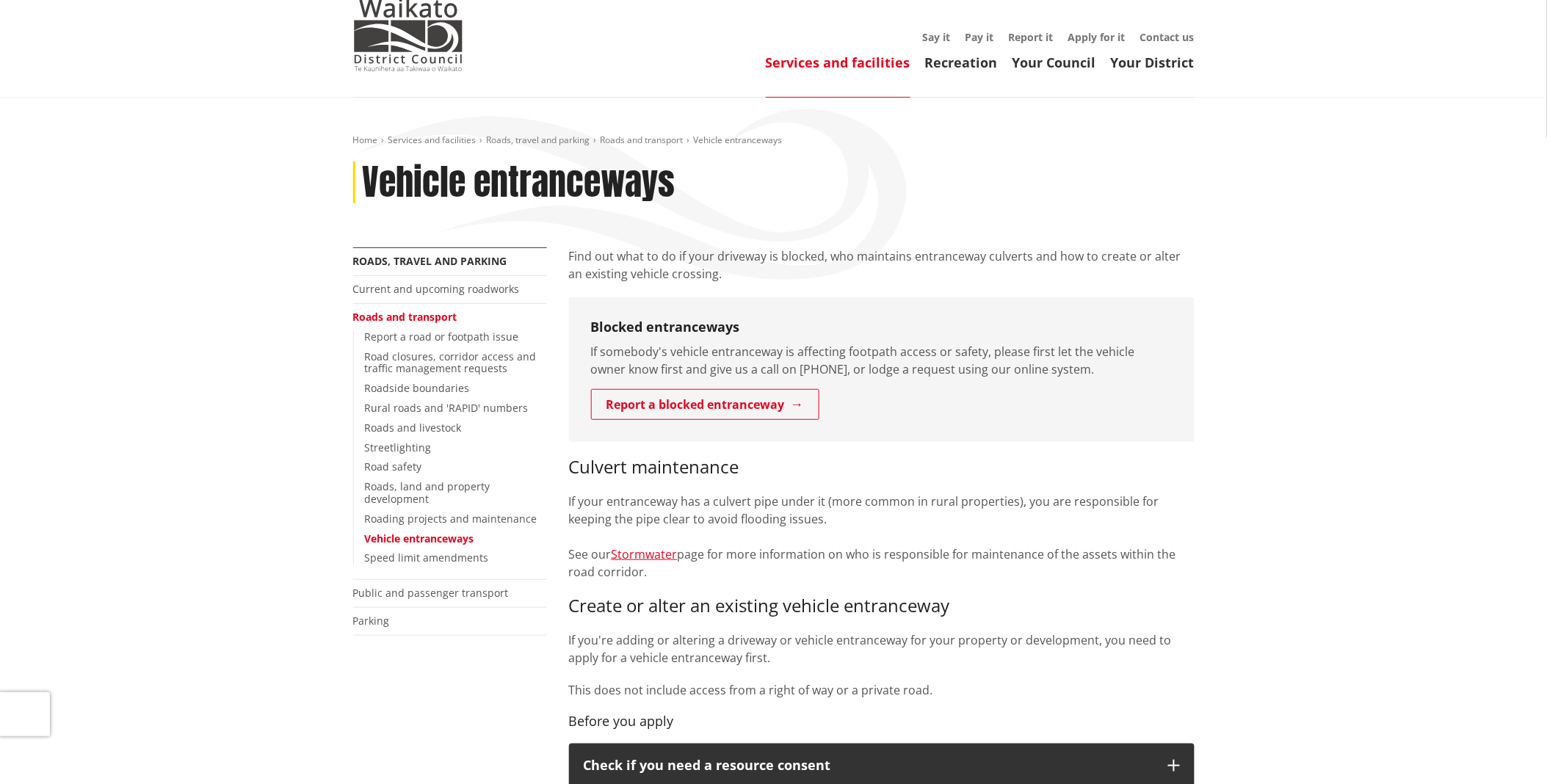 scroll, scrollTop: 0, scrollLeft: 0, axis: both 